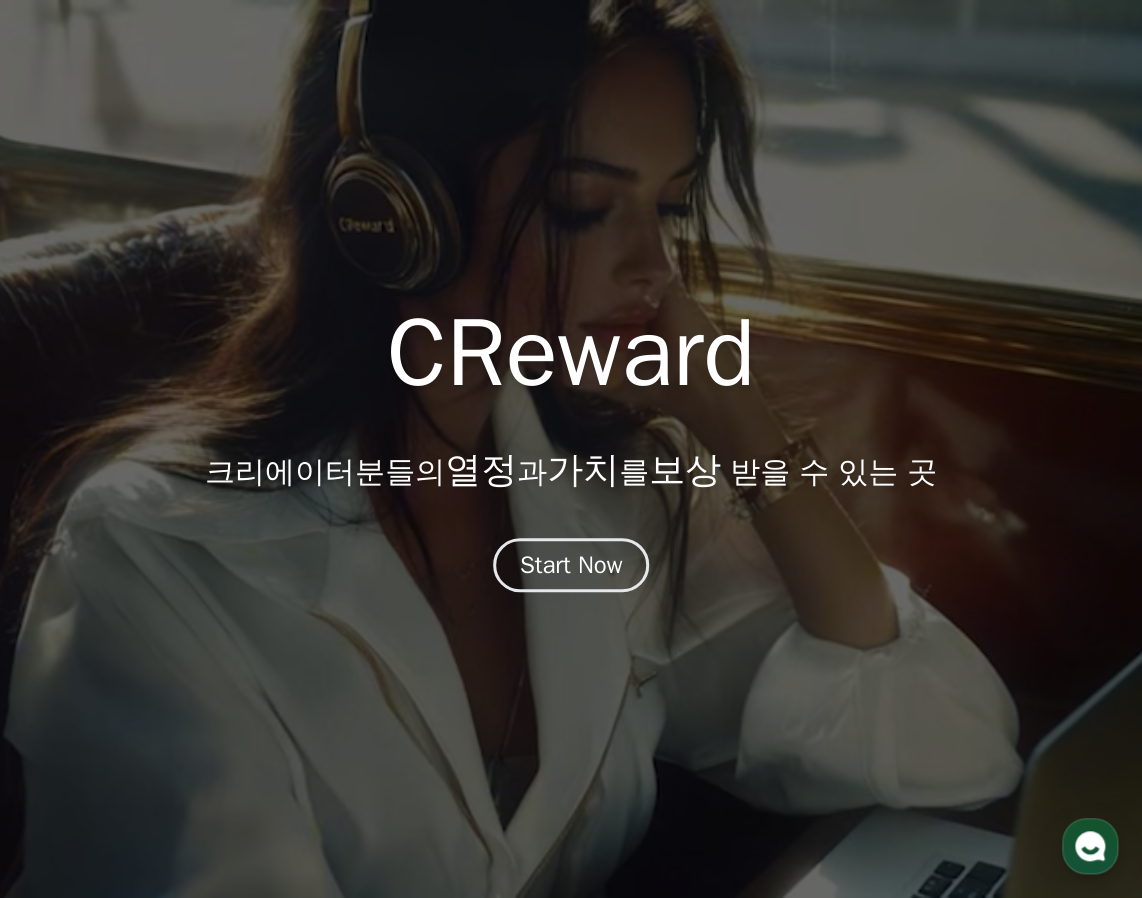 scroll, scrollTop: 0, scrollLeft: 0, axis: both 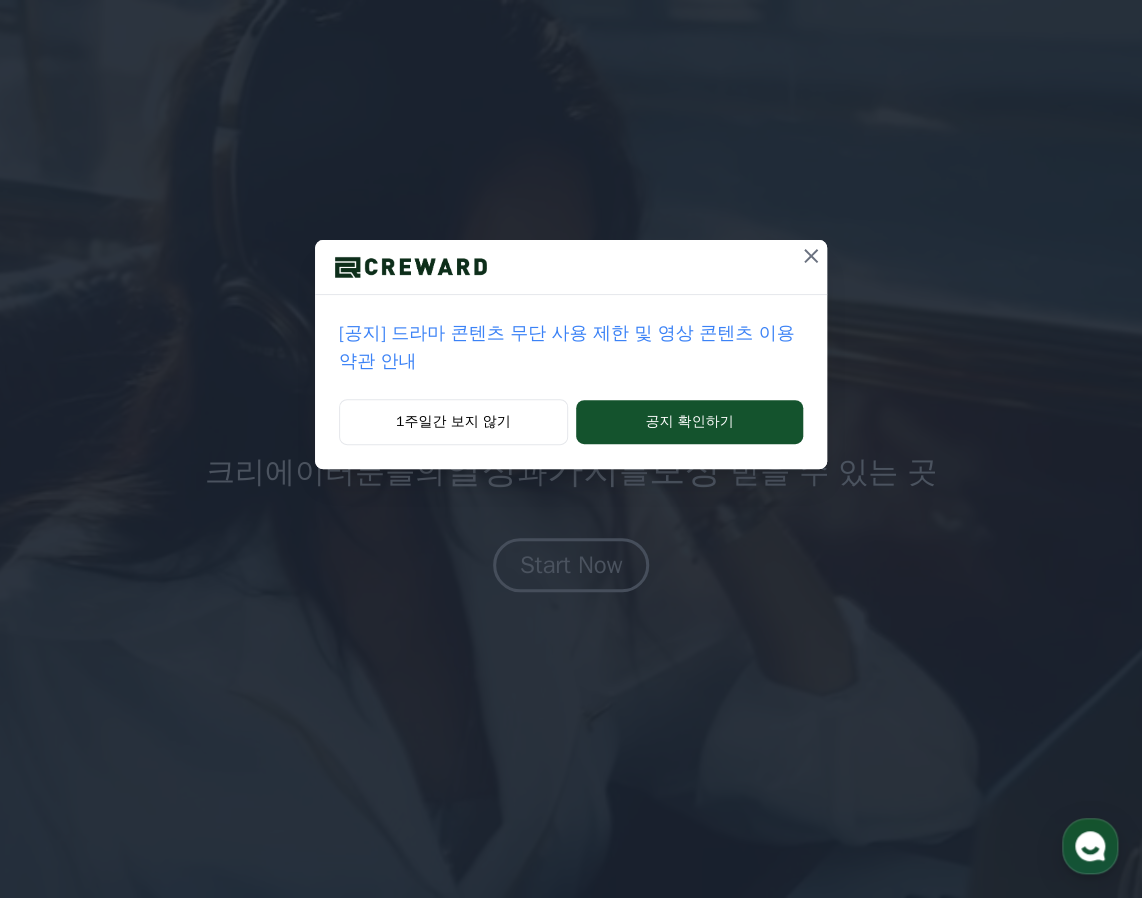 click on "[공지] 드라마 콘텐츠 무단 사용 제한 및 영상 콘텐츠 이용 약관 안내" at bounding box center [571, 347] 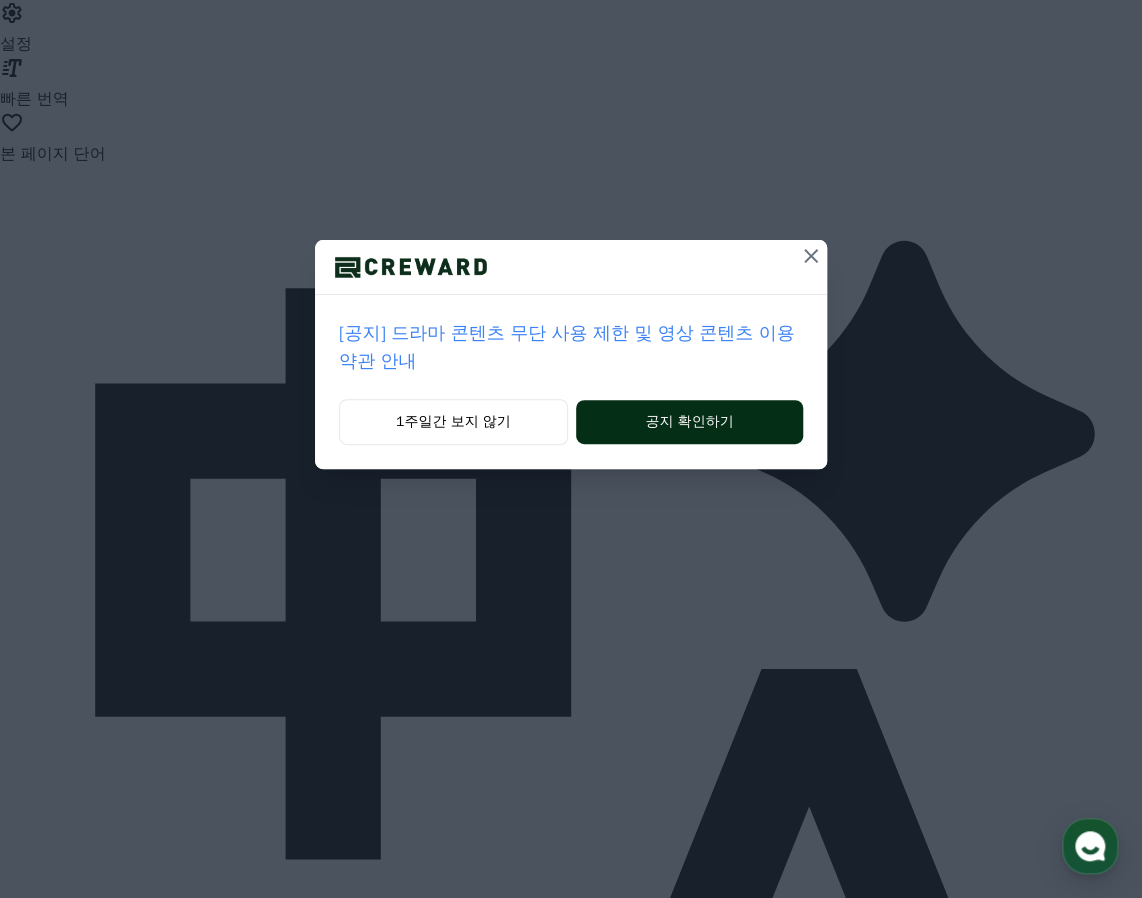 click on "공지 확인하기" at bounding box center (689, 422) 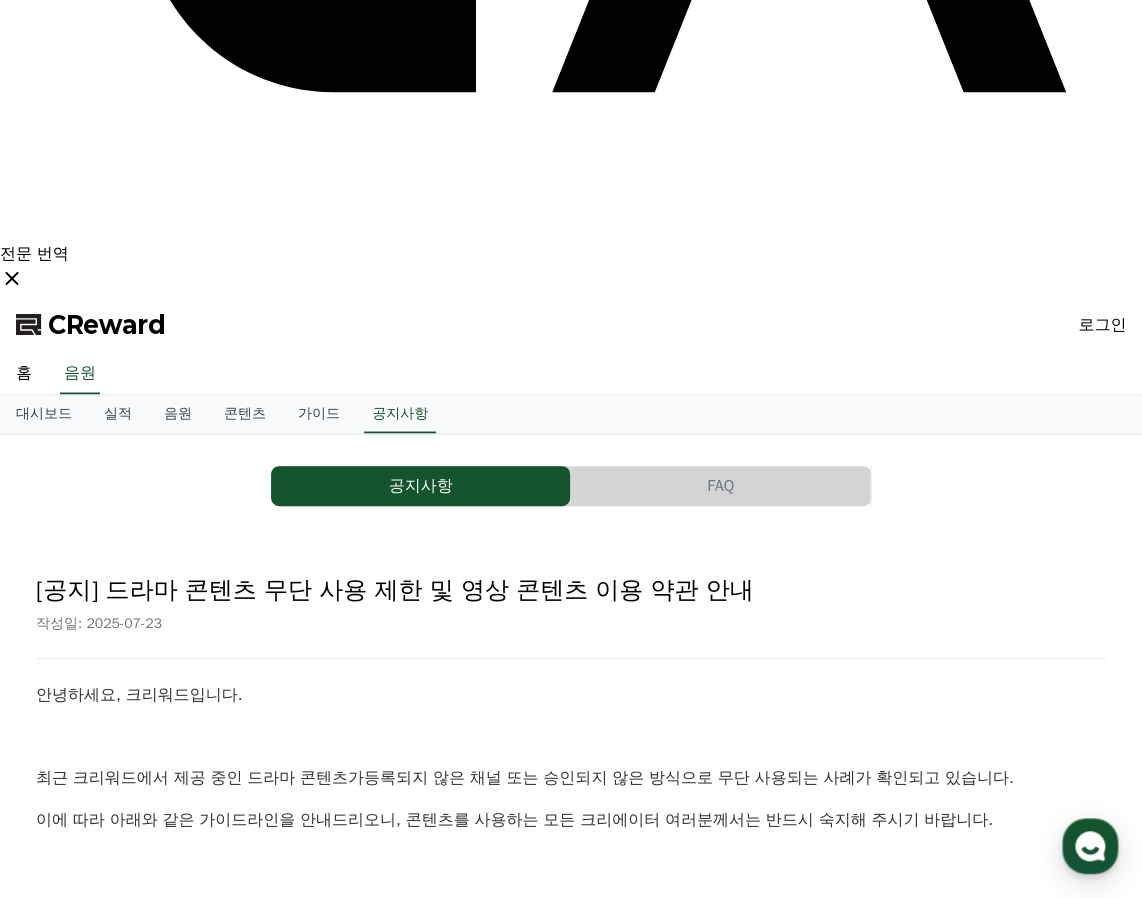 scroll, scrollTop: 1565, scrollLeft: 0, axis: vertical 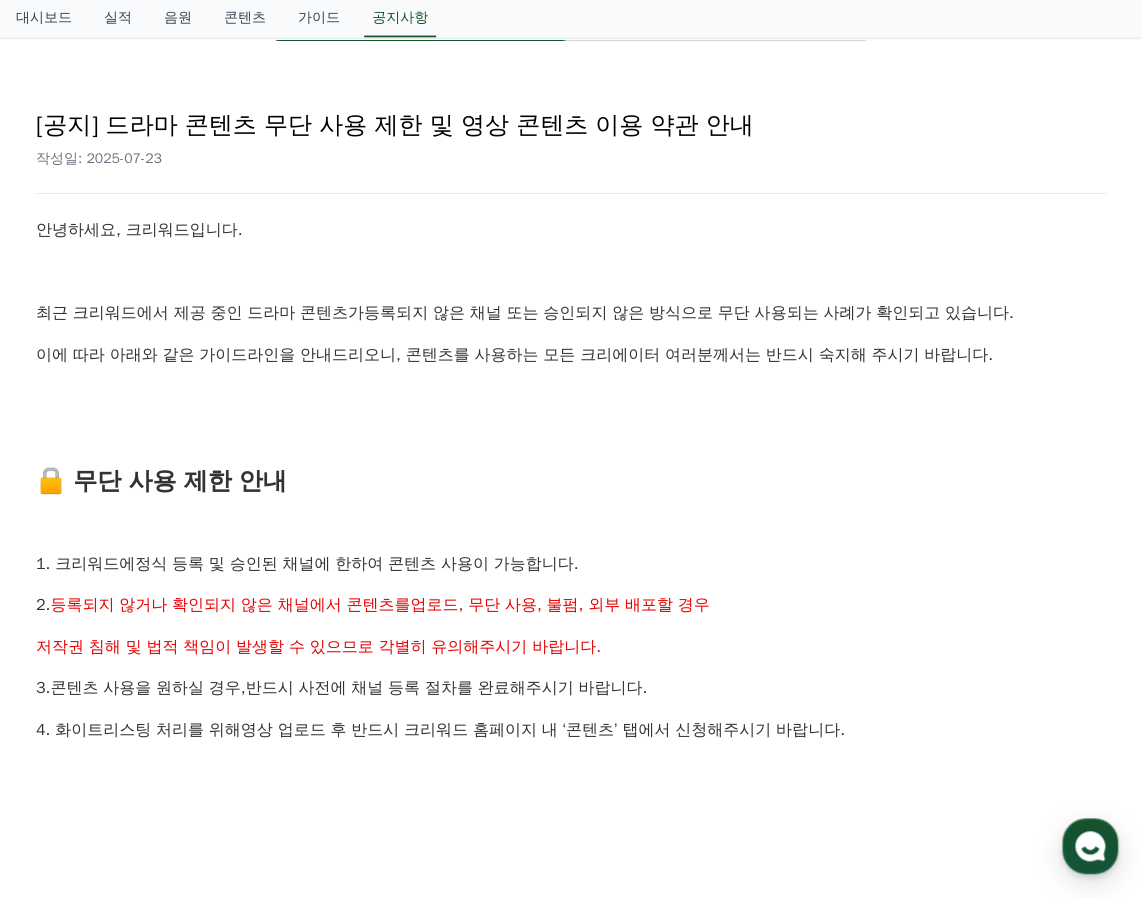 click on "목록" at bounding box center (1052, 1989) 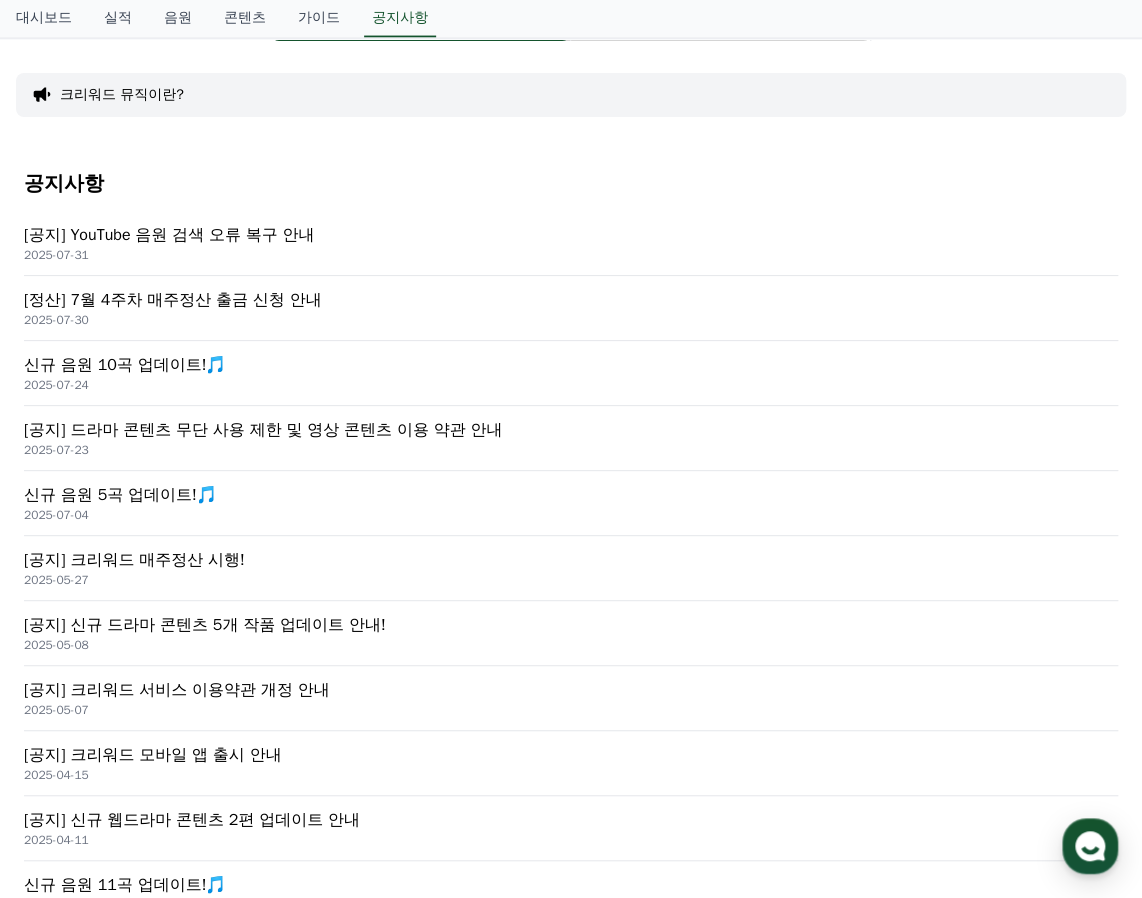 scroll, scrollTop: 0, scrollLeft: 0, axis: both 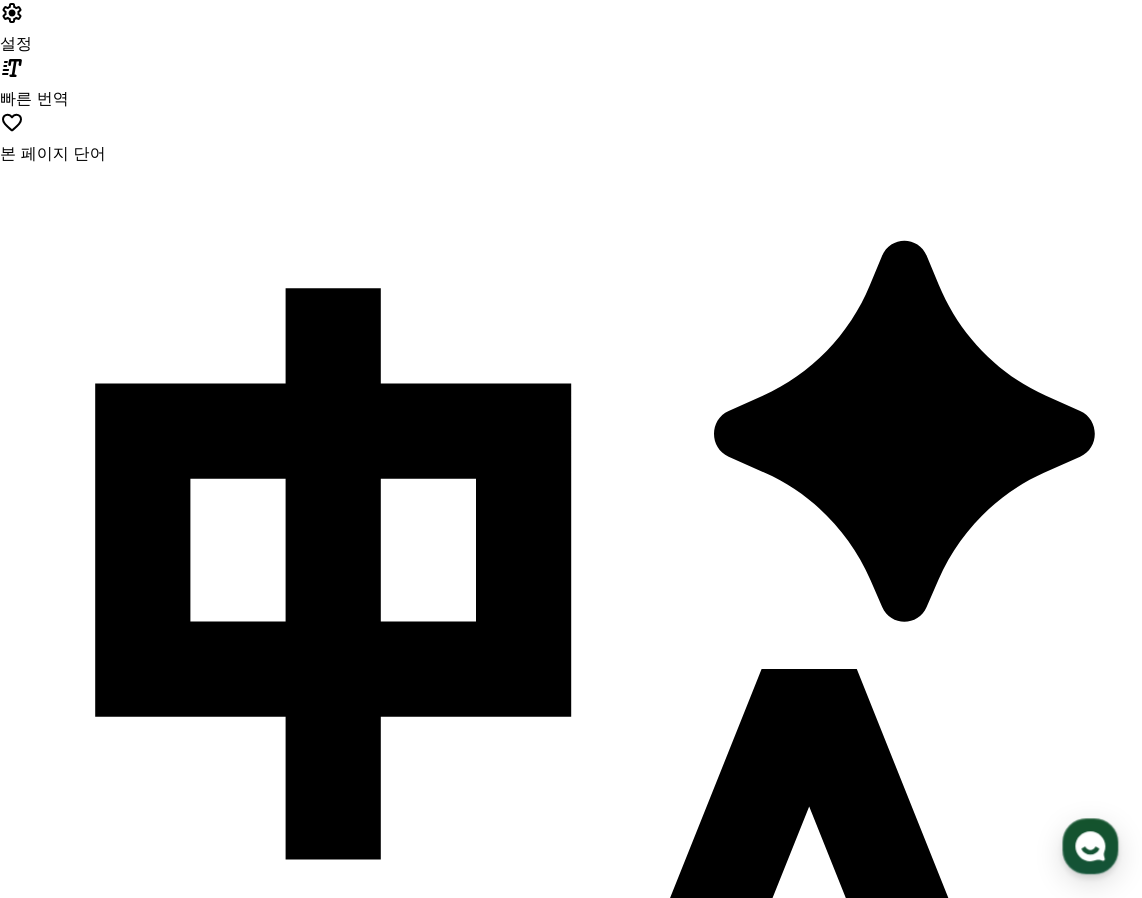 click on "2025-07-31" at bounding box center (571, 1820) 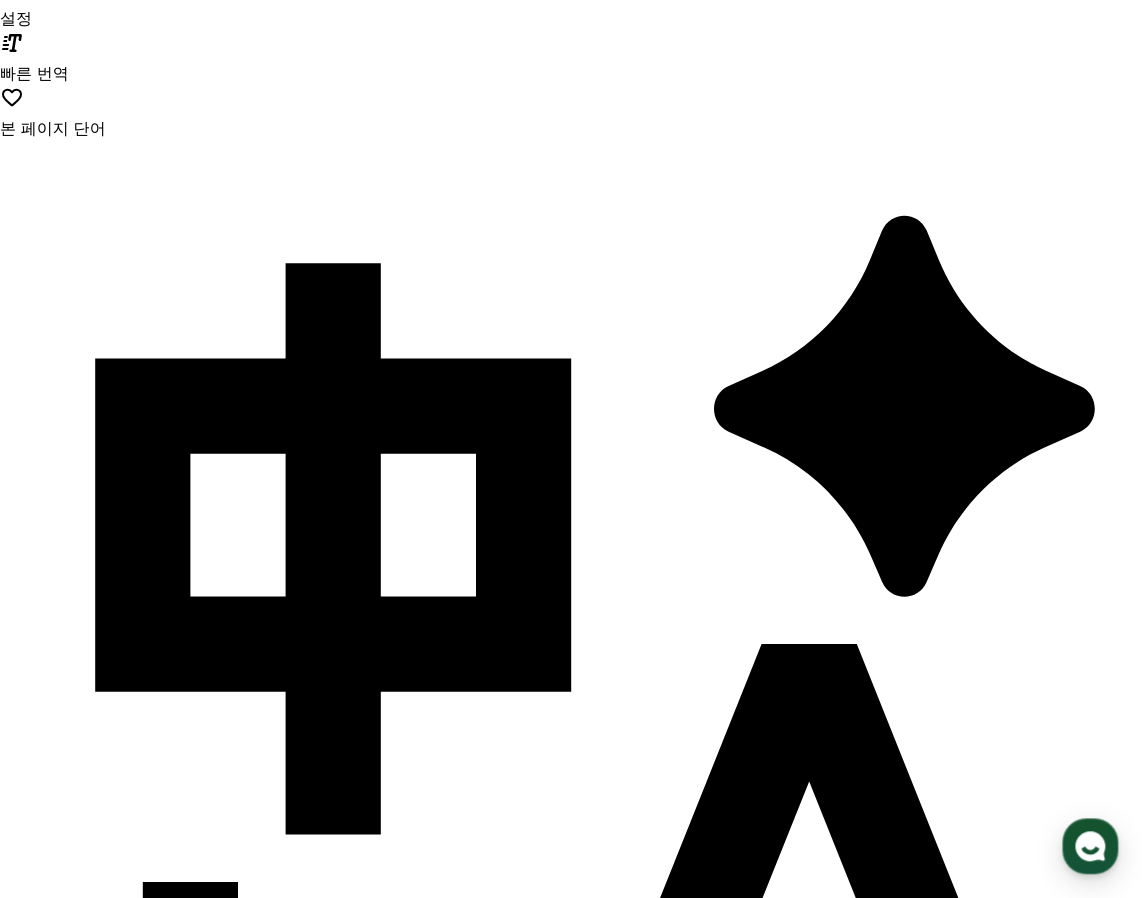 scroll, scrollTop: 0, scrollLeft: 0, axis: both 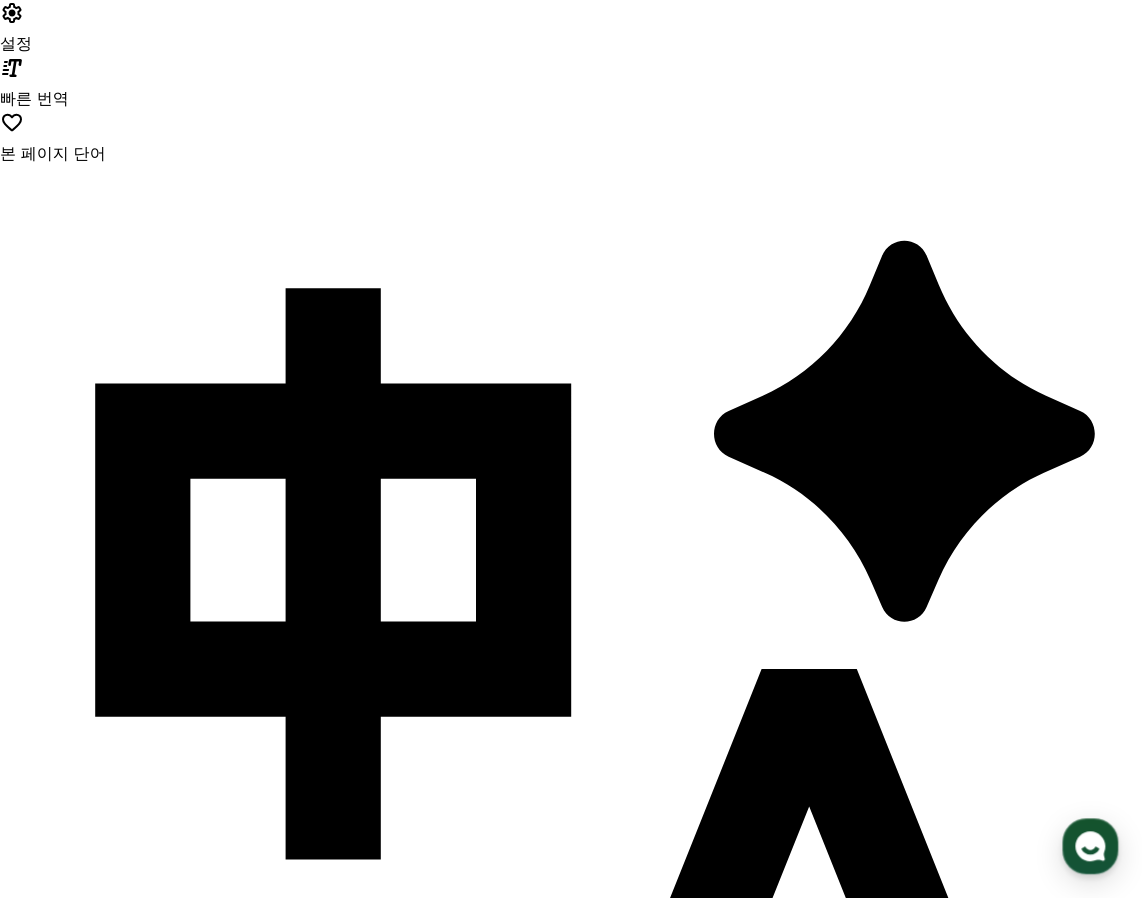 click on "실적" at bounding box center [118, 1514] 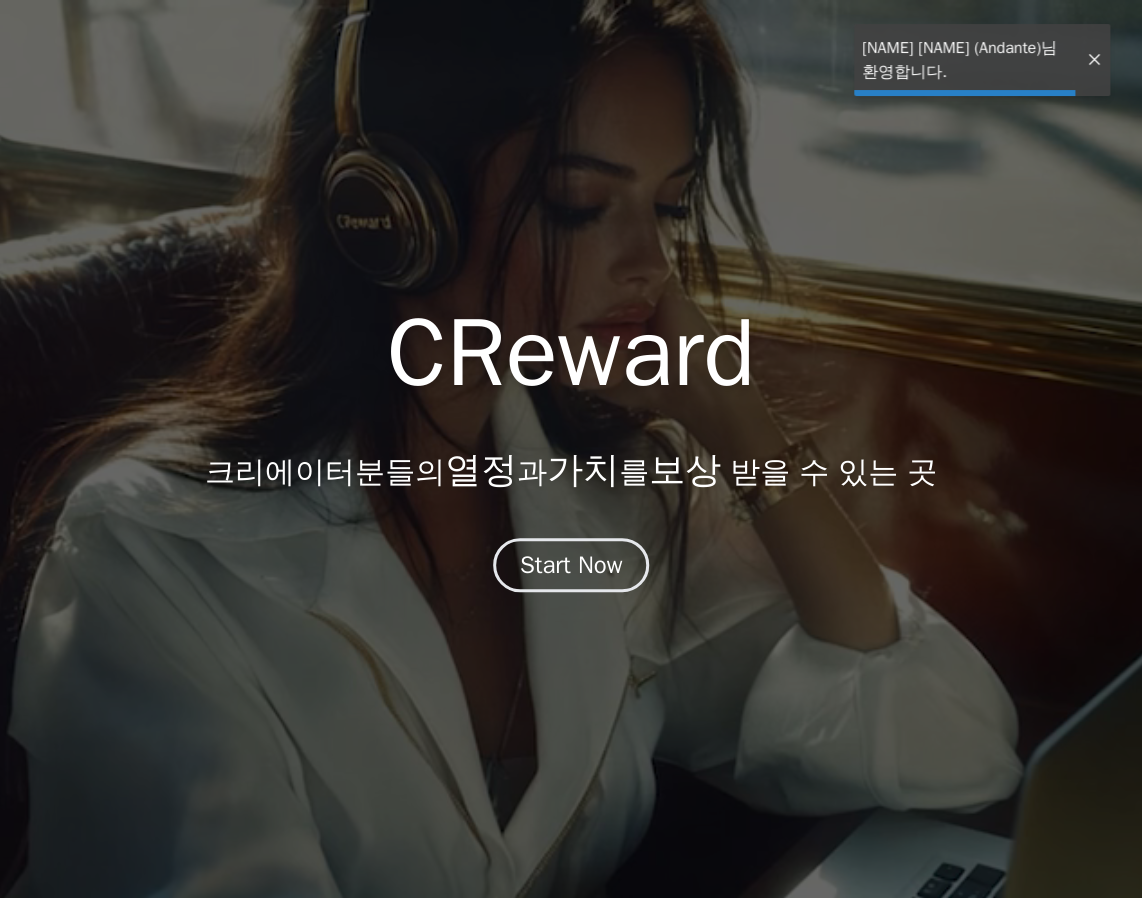 scroll, scrollTop: 0, scrollLeft: 0, axis: both 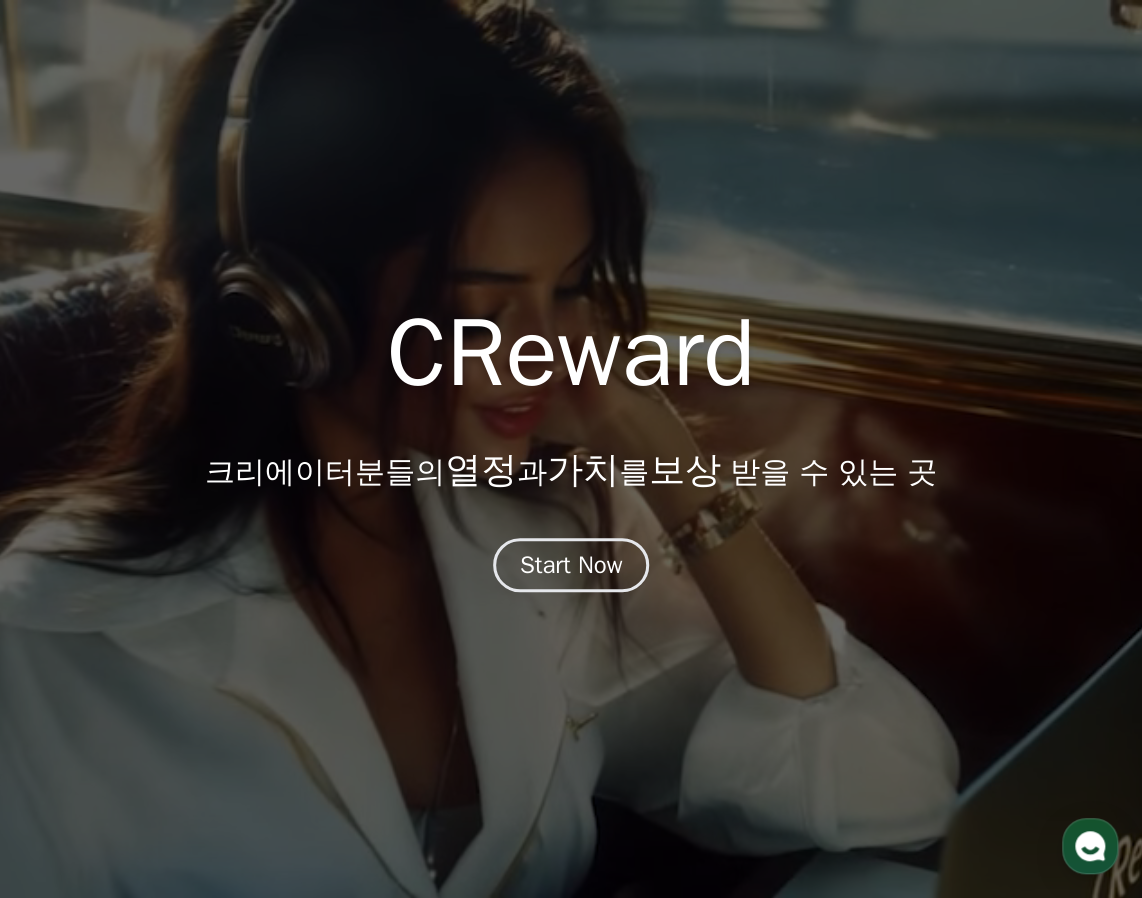 click 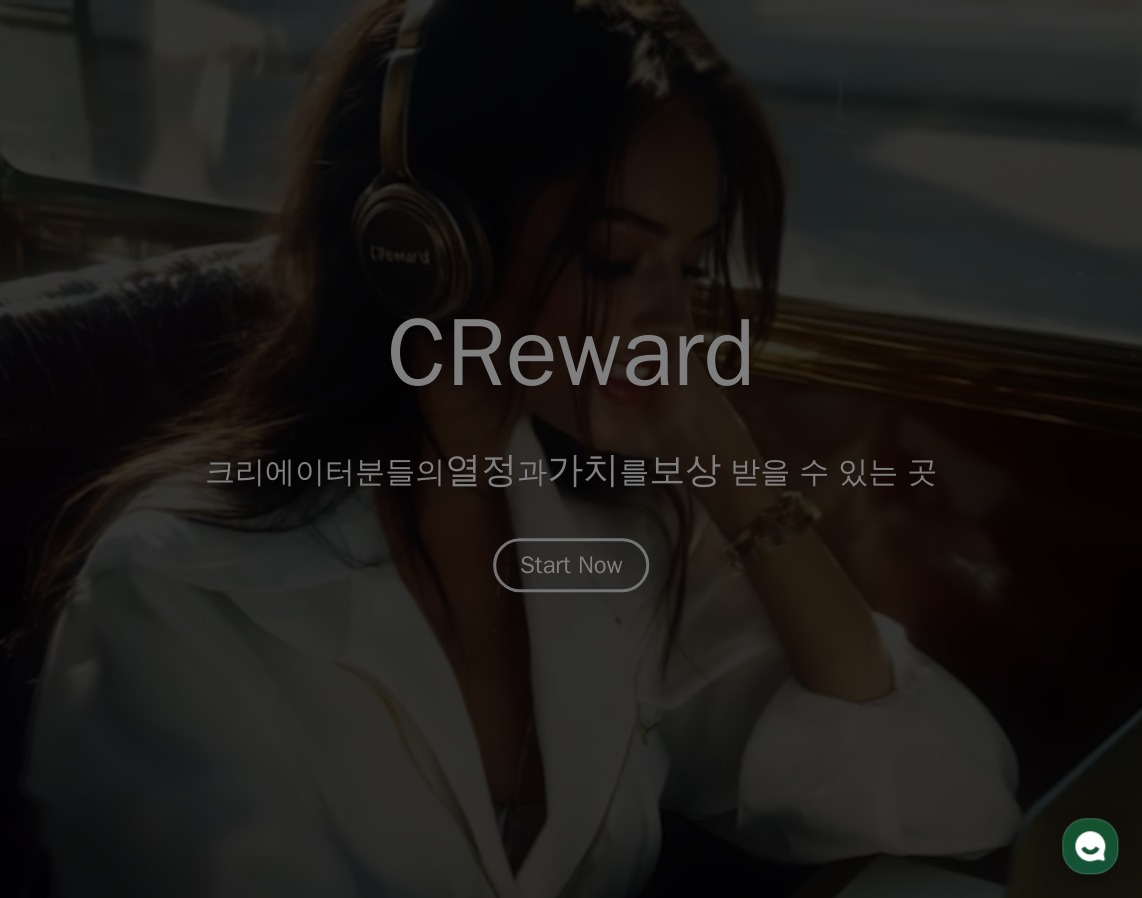 drag, startPoint x: 385, startPoint y: 232, endPoint x: 178, endPoint y: 81, distance: 256.22256 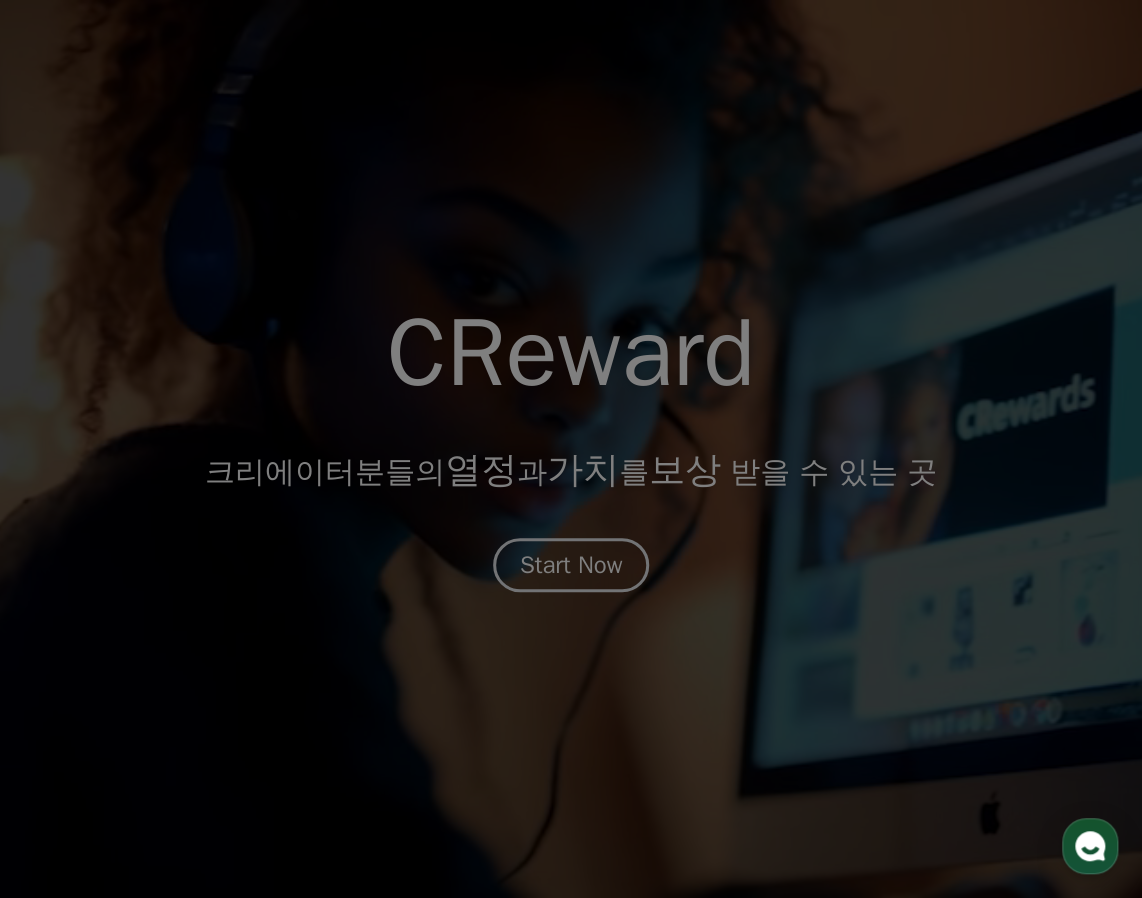 click at bounding box center [571, 449] 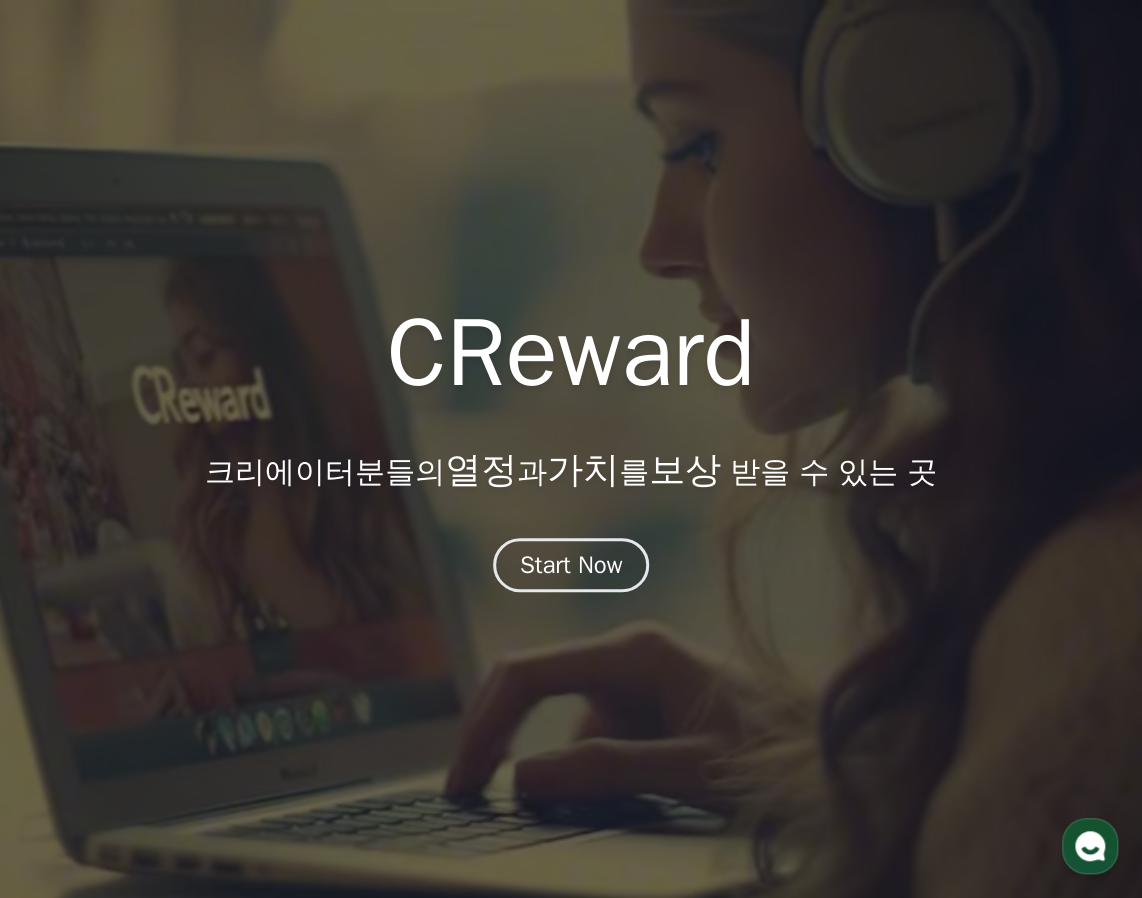 click on "CReward" at bounding box center (107, 1424) 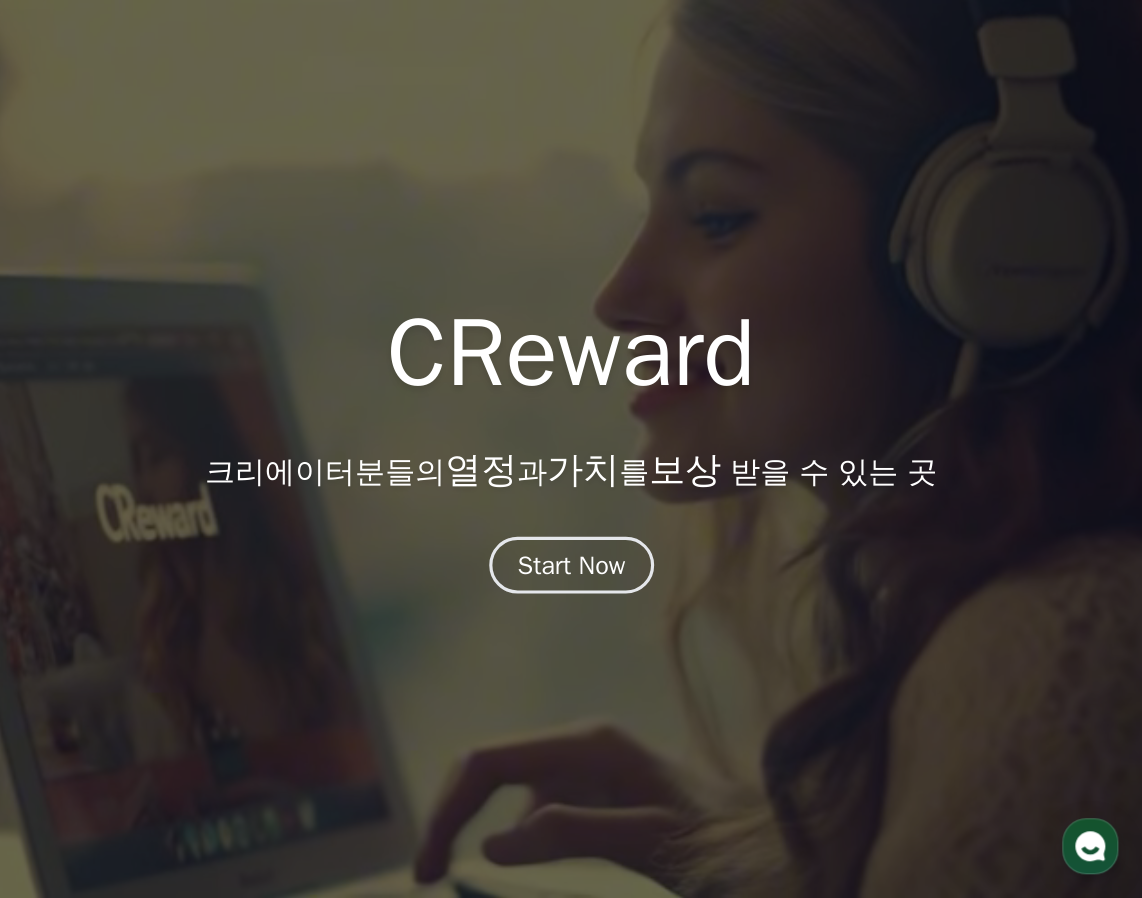 click on "Start Now" at bounding box center [571, 565] 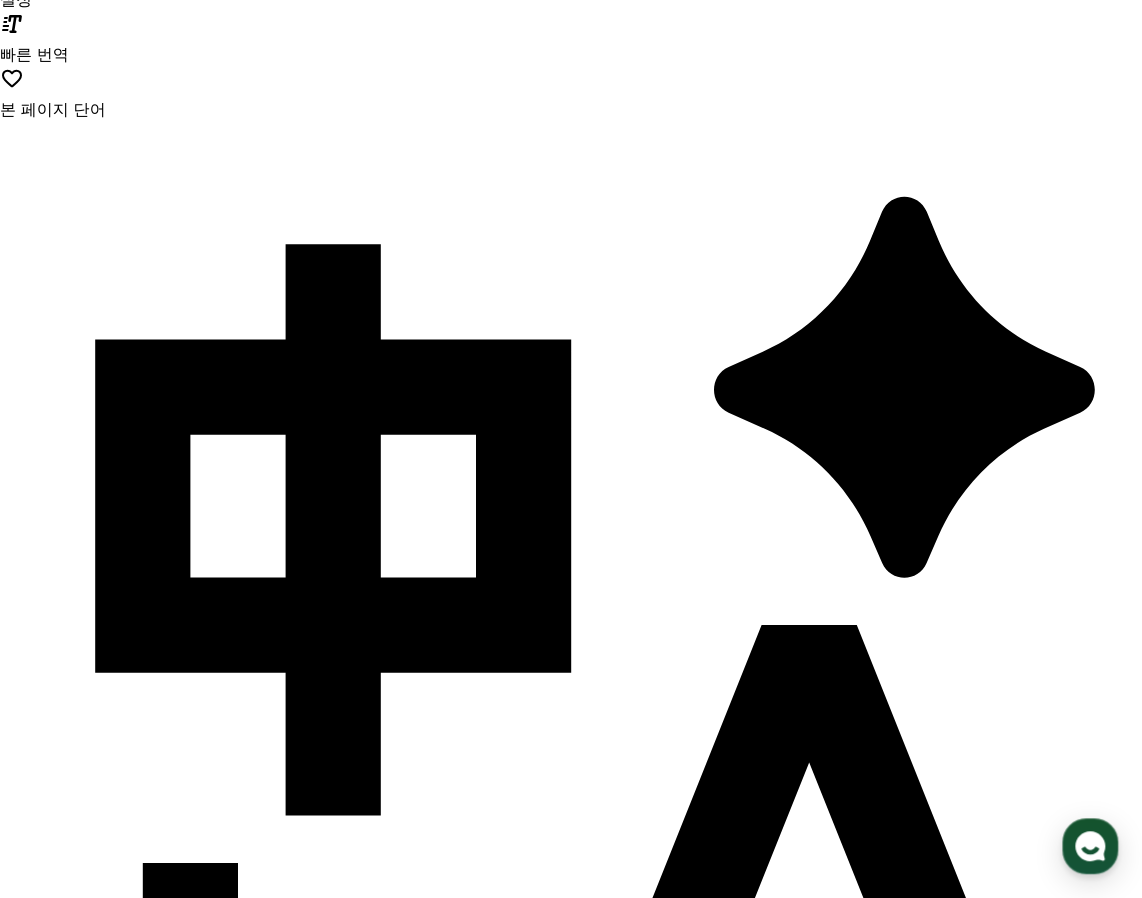 scroll, scrollTop: 0, scrollLeft: 0, axis: both 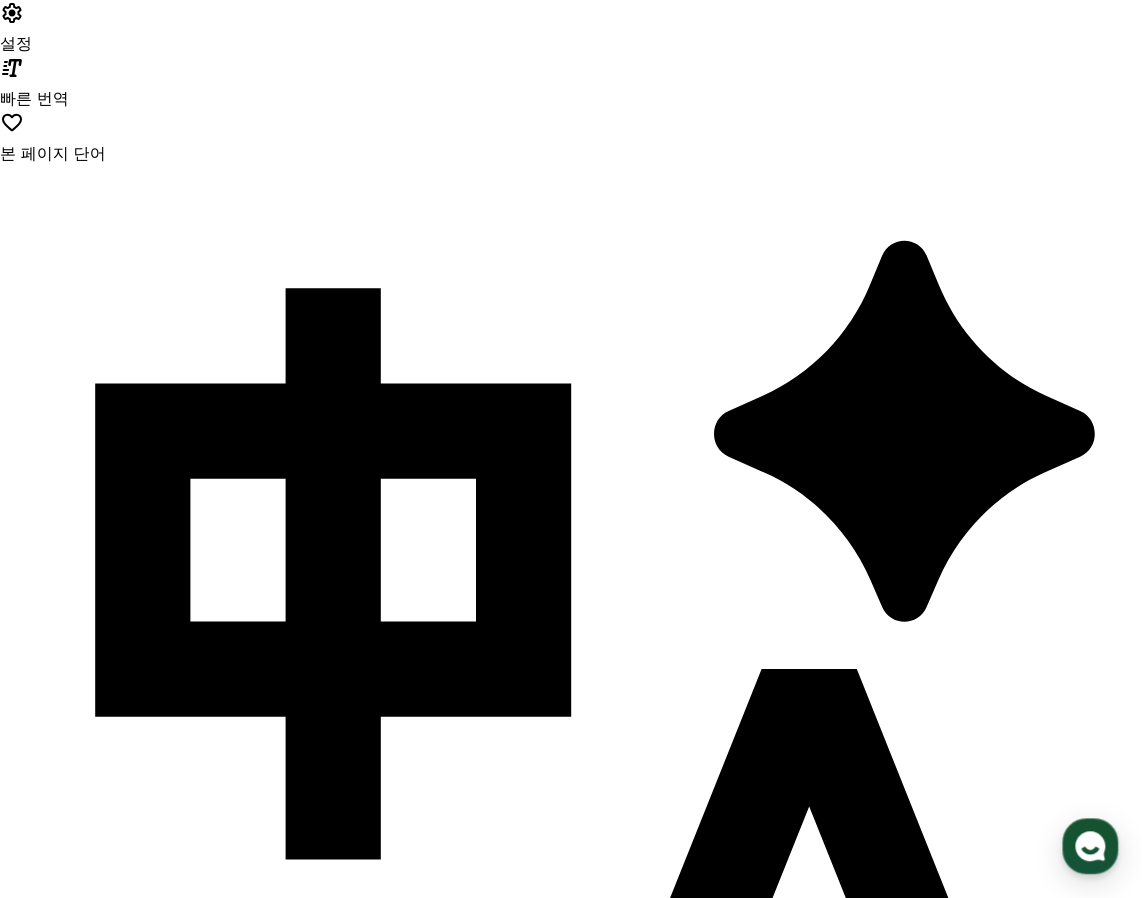 click on "음원" at bounding box center [178, 1514] 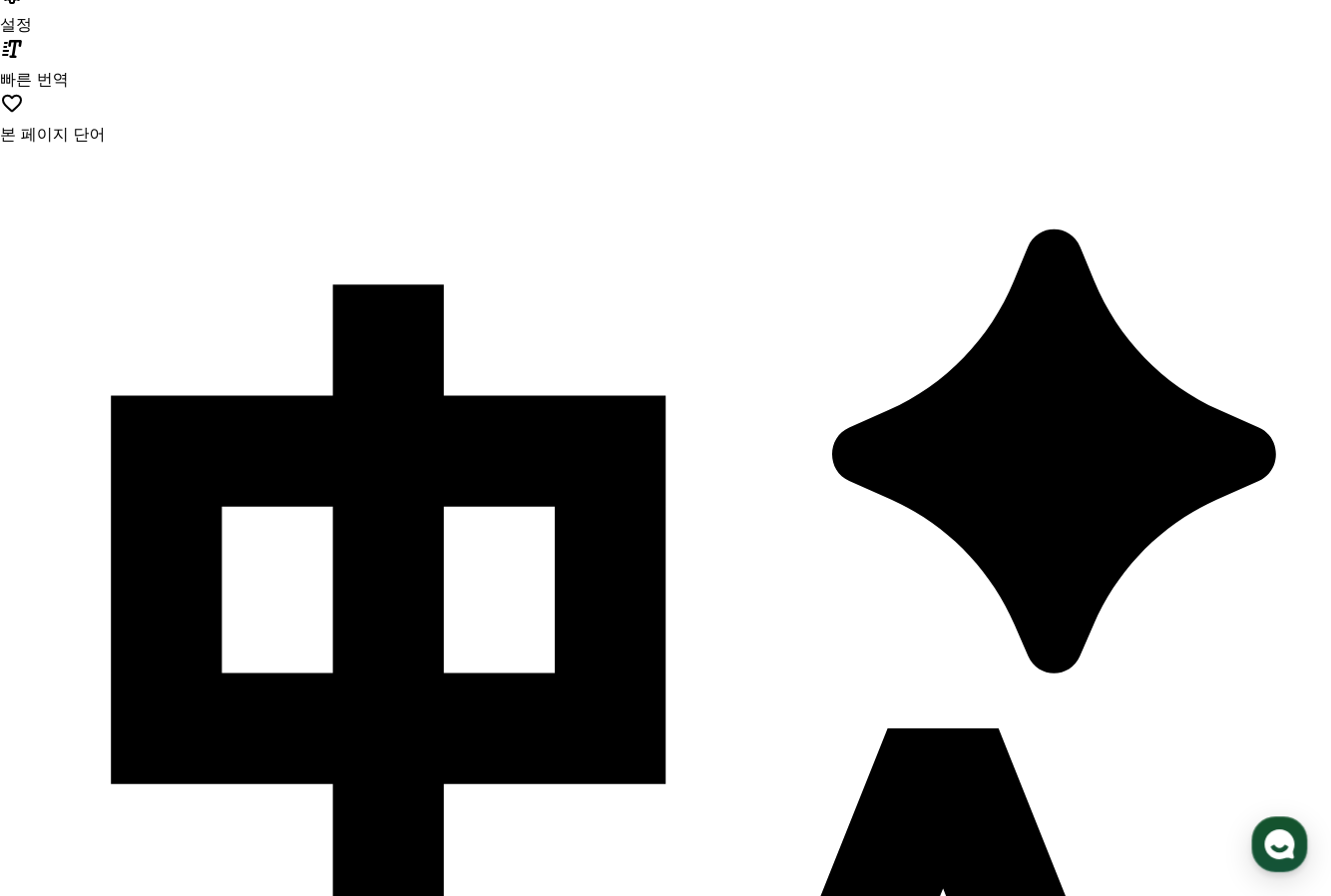 scroll, scrollTop: 0, scrollLeft: 0, axis: both 